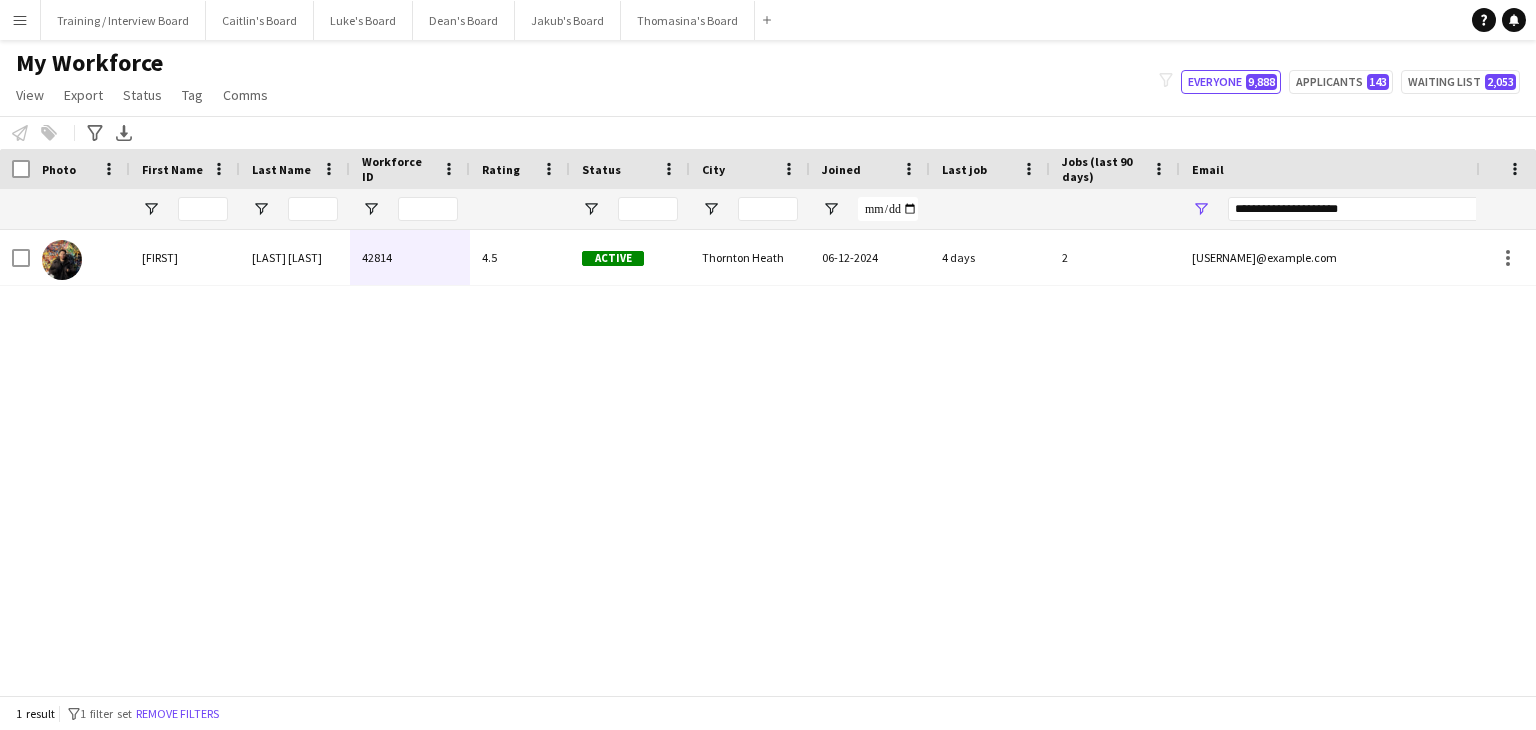 scroll, scrollTop: 0, scrollLeft: 0, axis: both 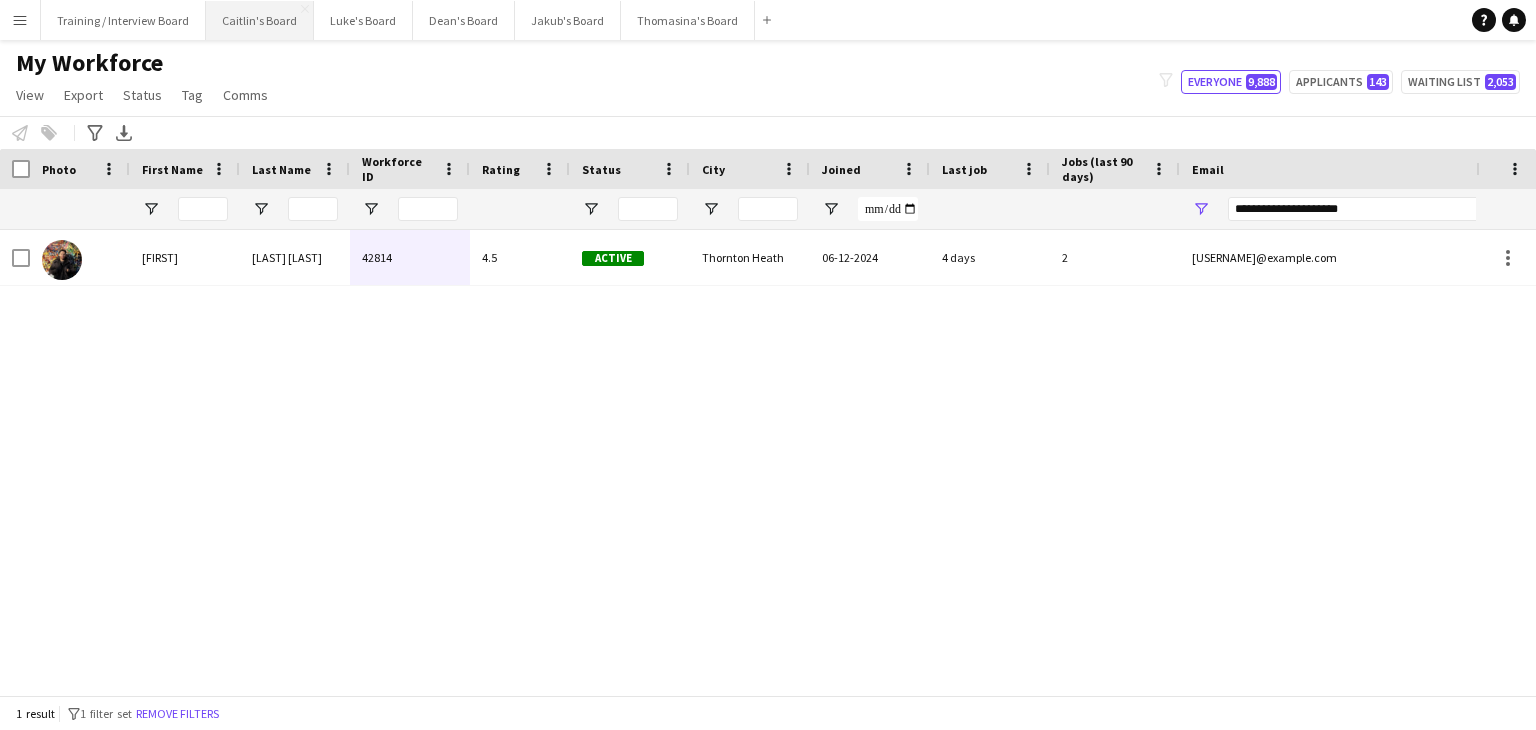 click on "Caitlin's Board
Close" at bounding box center [260, 20] 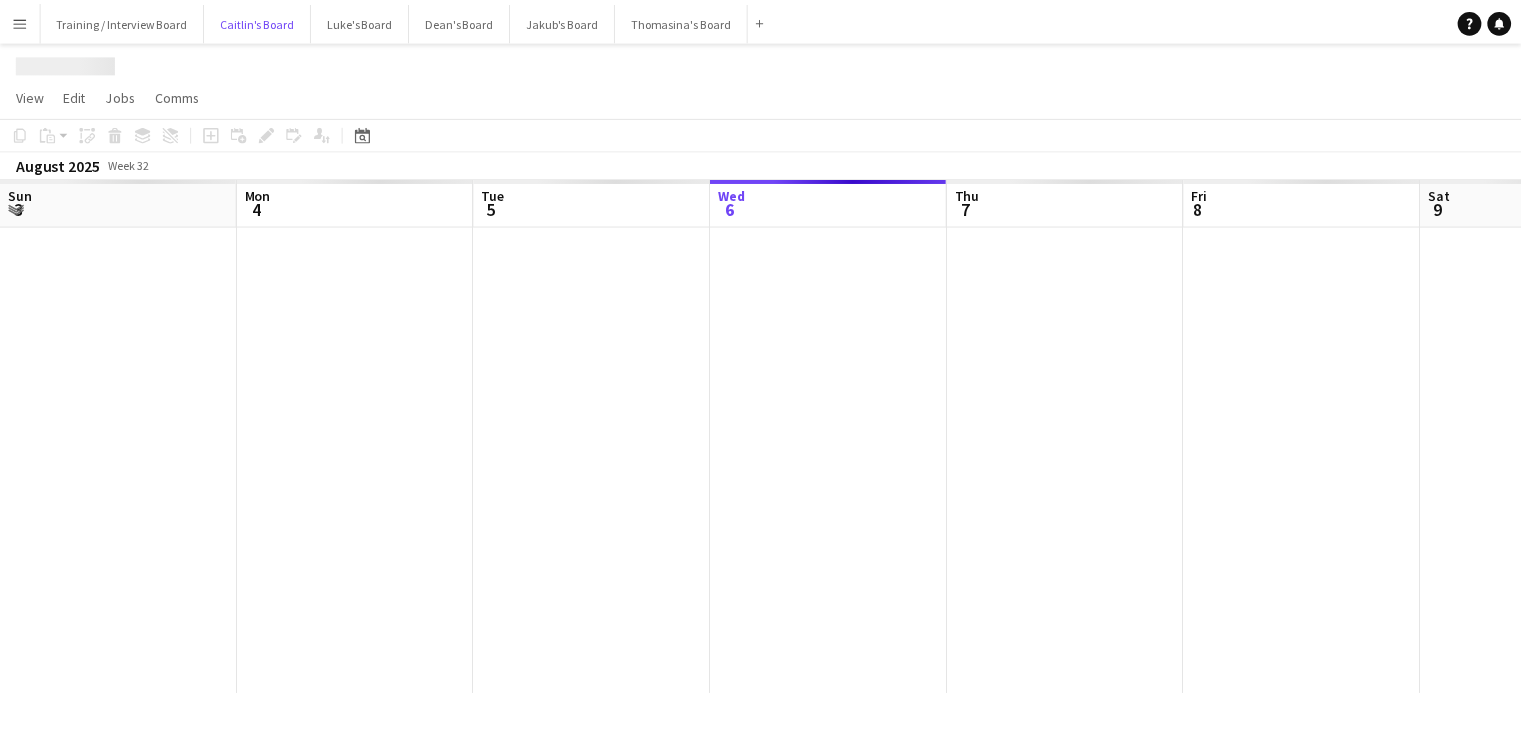 scroll, scrollTop: 0, scrollLeft: 478, axis: horizontal 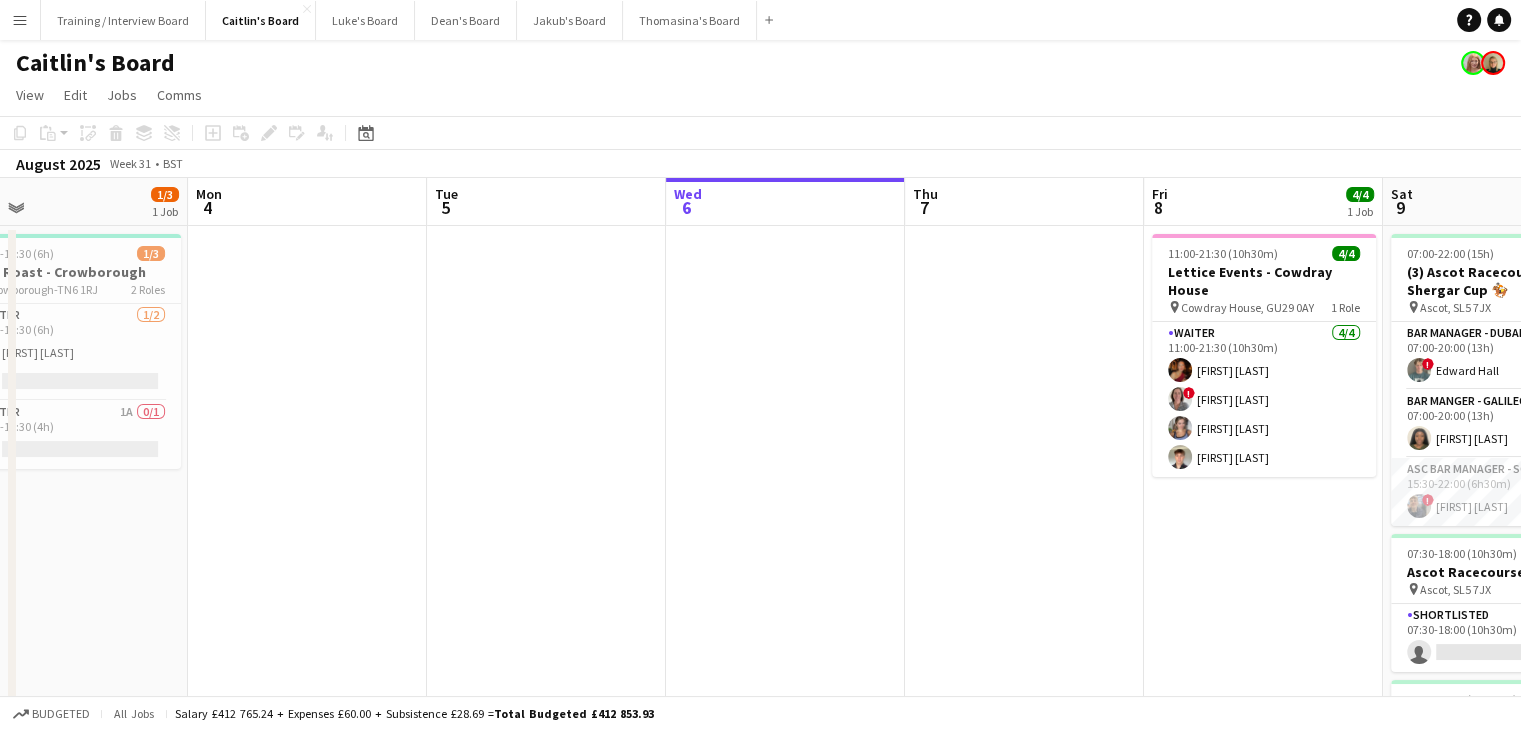 drag, startPoint x: 188, startPoint y: 197, endPoint x: 588, endPoint y: 225, distance: 400.9788 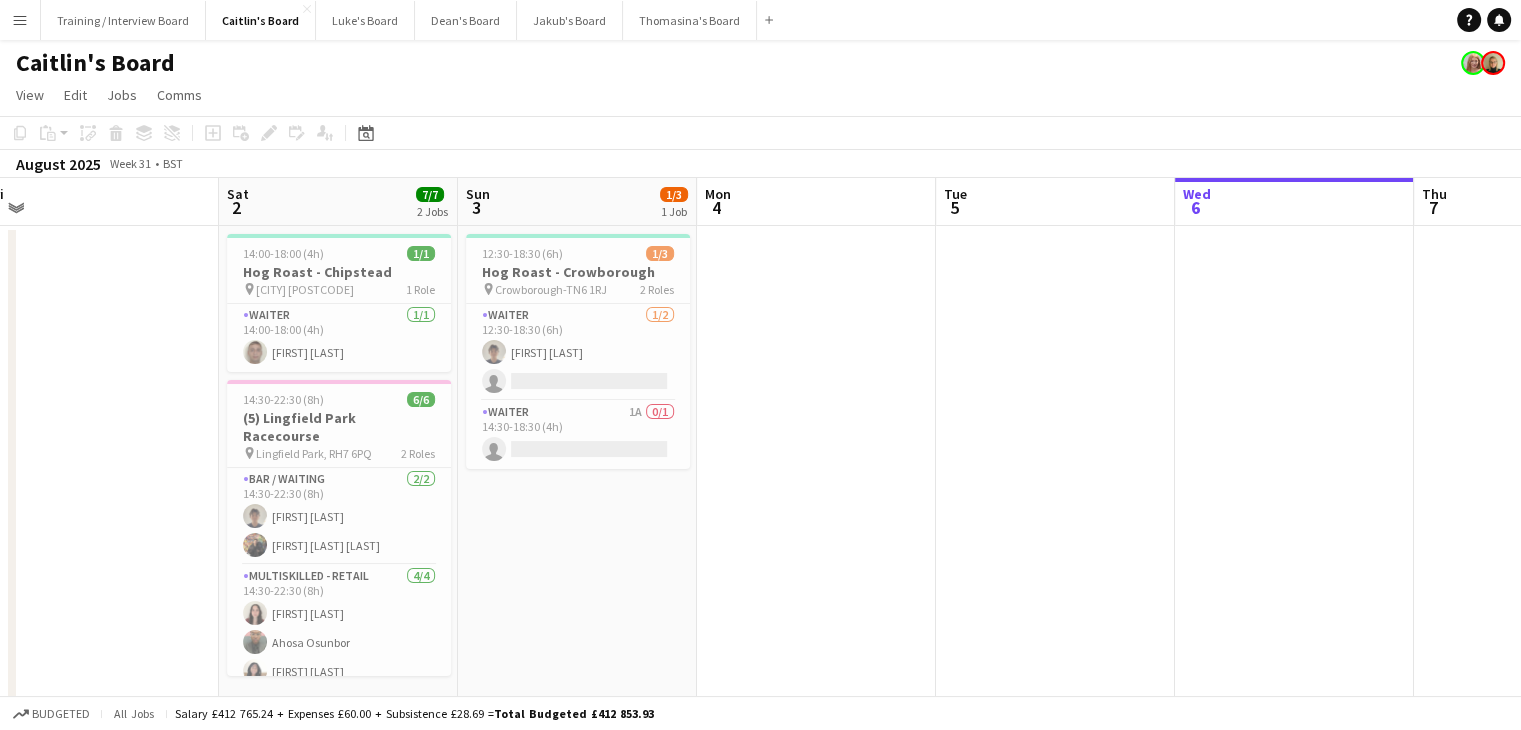 drag, startPoint x: 300, startPoint y: 216, endPoint x: 798, endPoint y: 223, distance: 498.0492 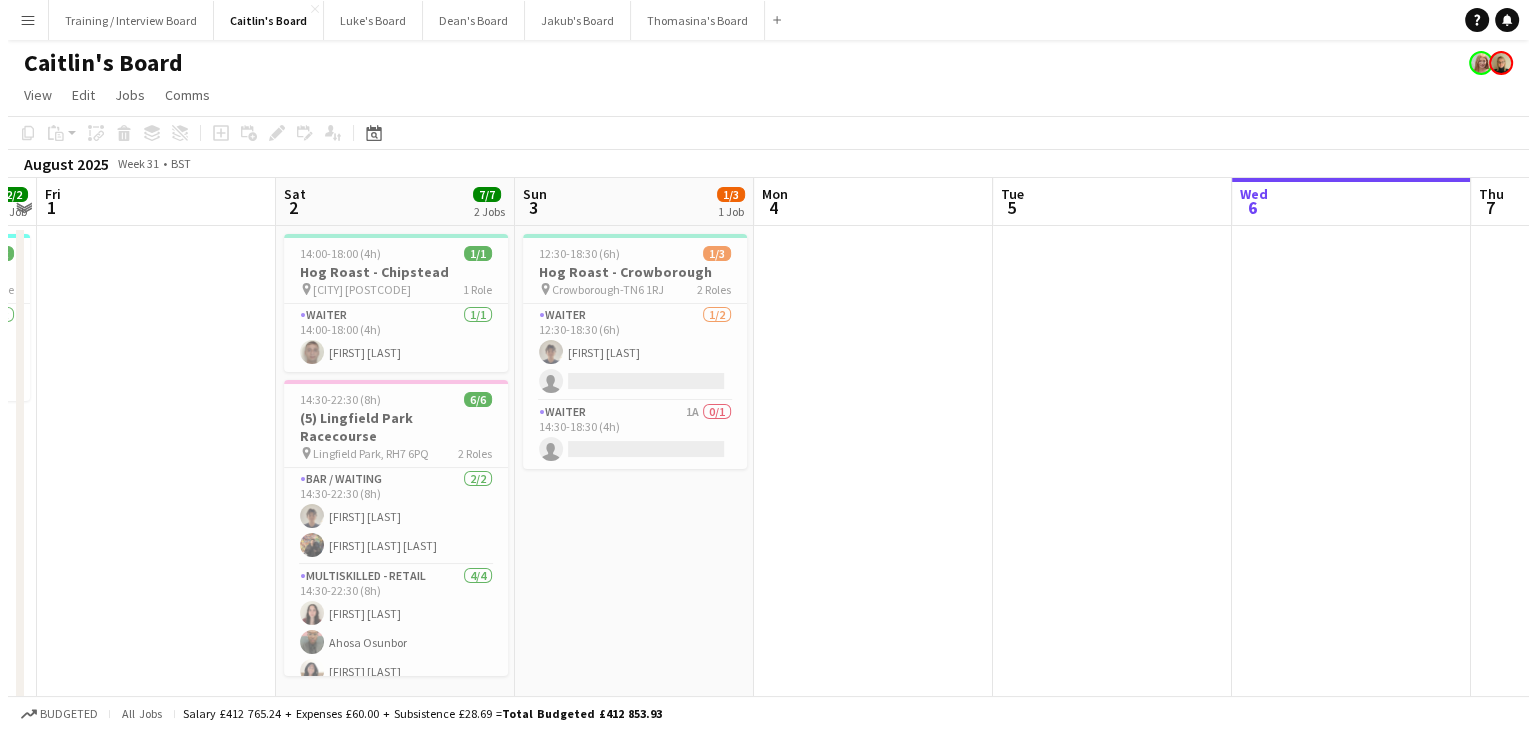 scroll, scrollTop: 0, scrollLeft: 414, axis: horizontal 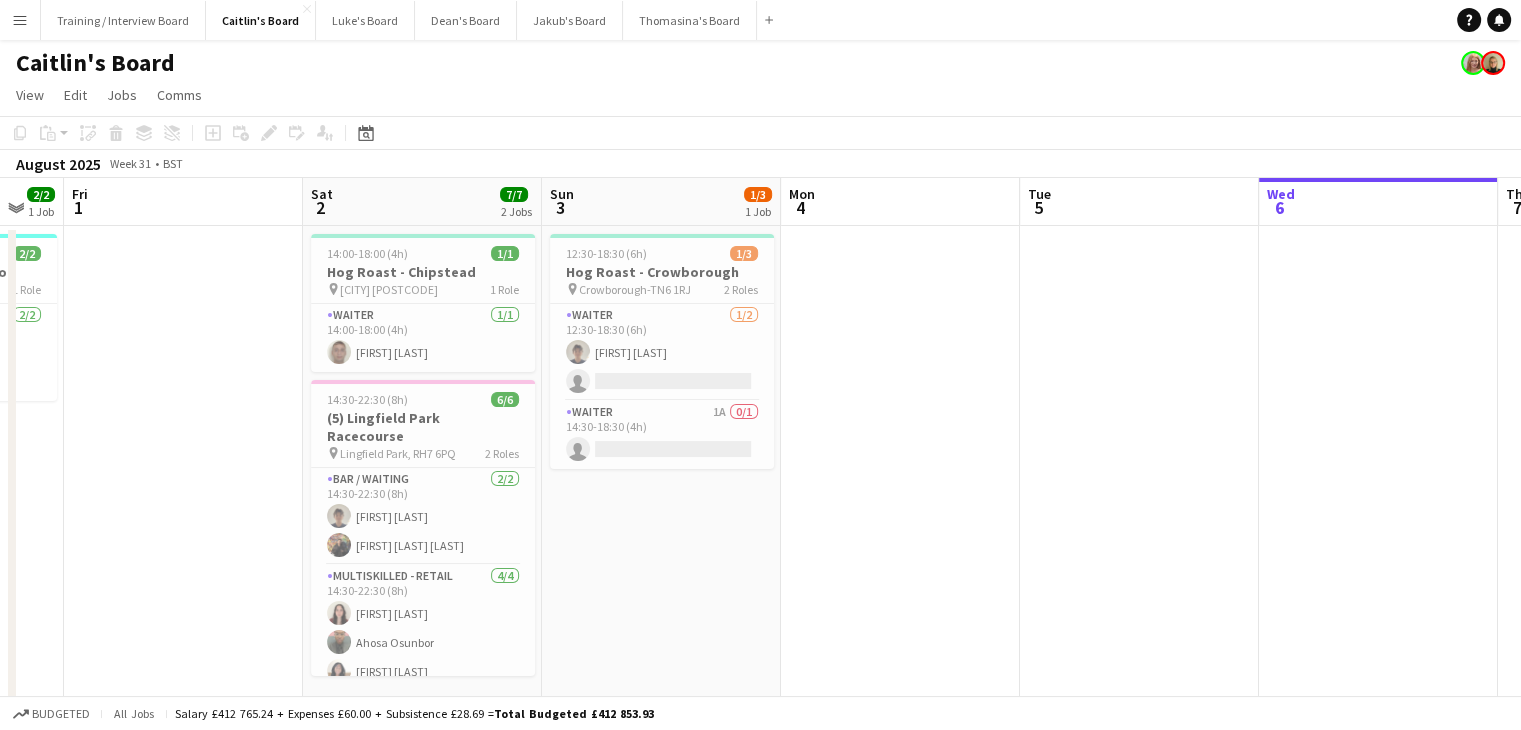 drag, startPoint x: 472, startPoint y: 215, endPoint x: 551, endPoint y: 223, distance: 79.40403 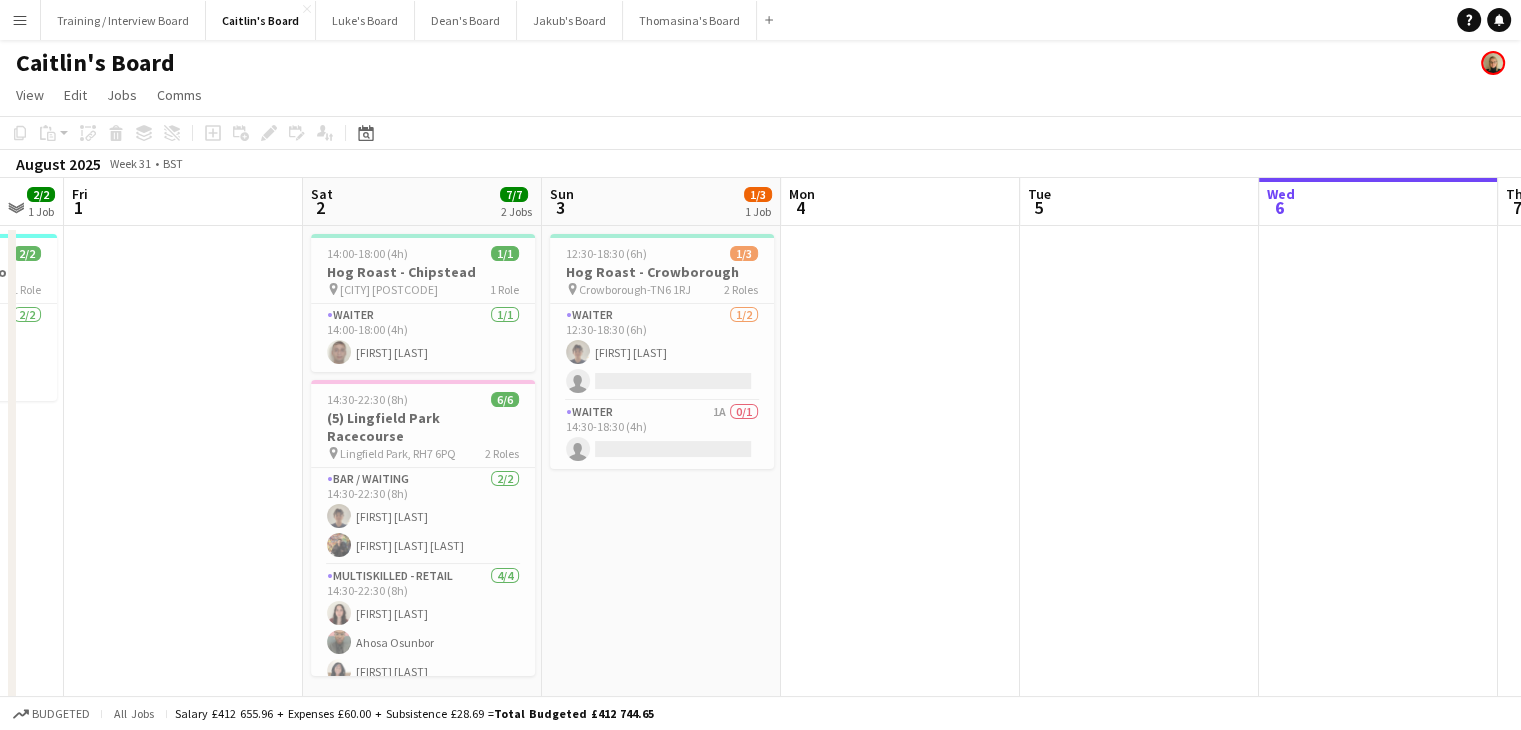 click on "Budgeted   All jobs   Salary £412 655.96 + Expenses £60.00 + Subsistence £28.69 =   Total Budgeted £412 744.65" 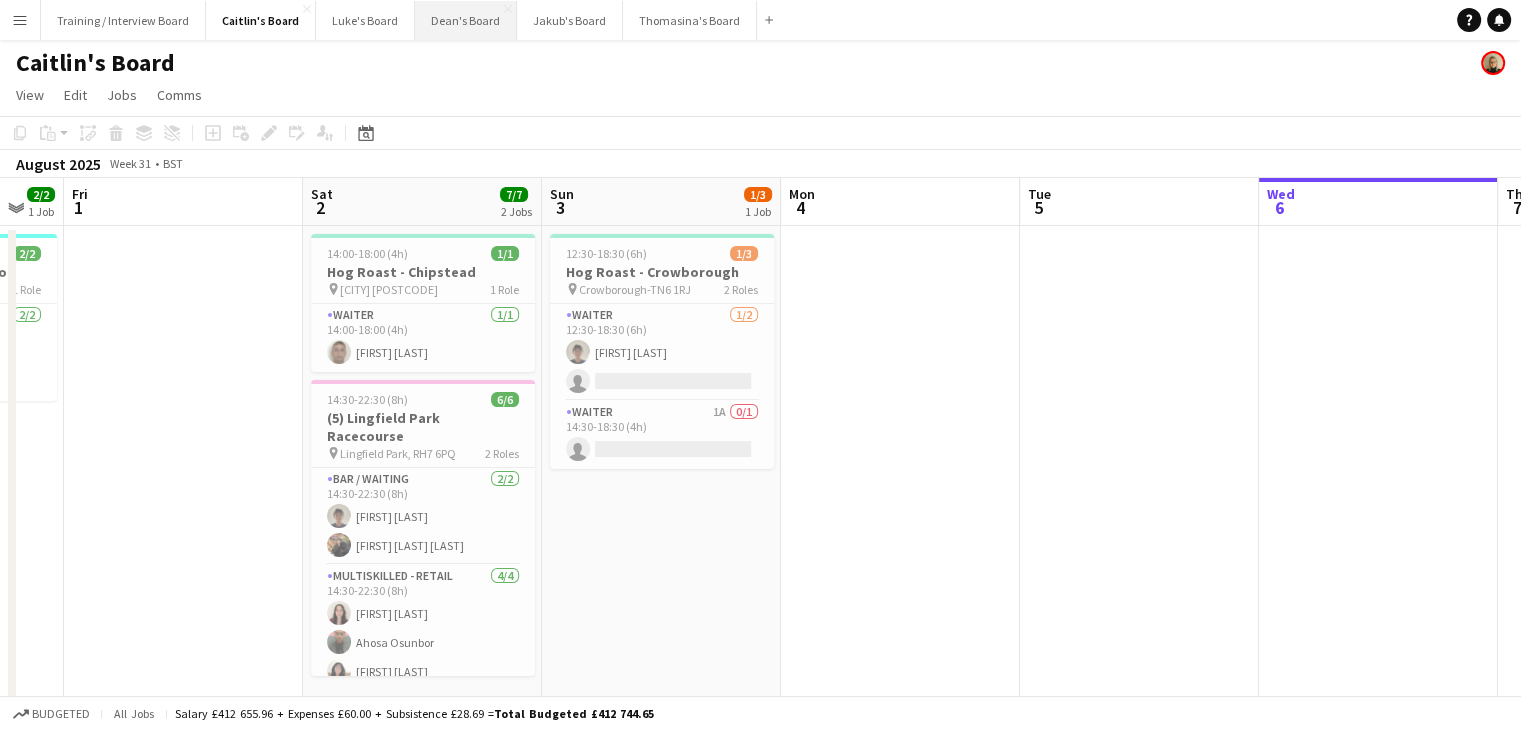 click on "Dean's Board
Close" at bounding box center (466, 20) 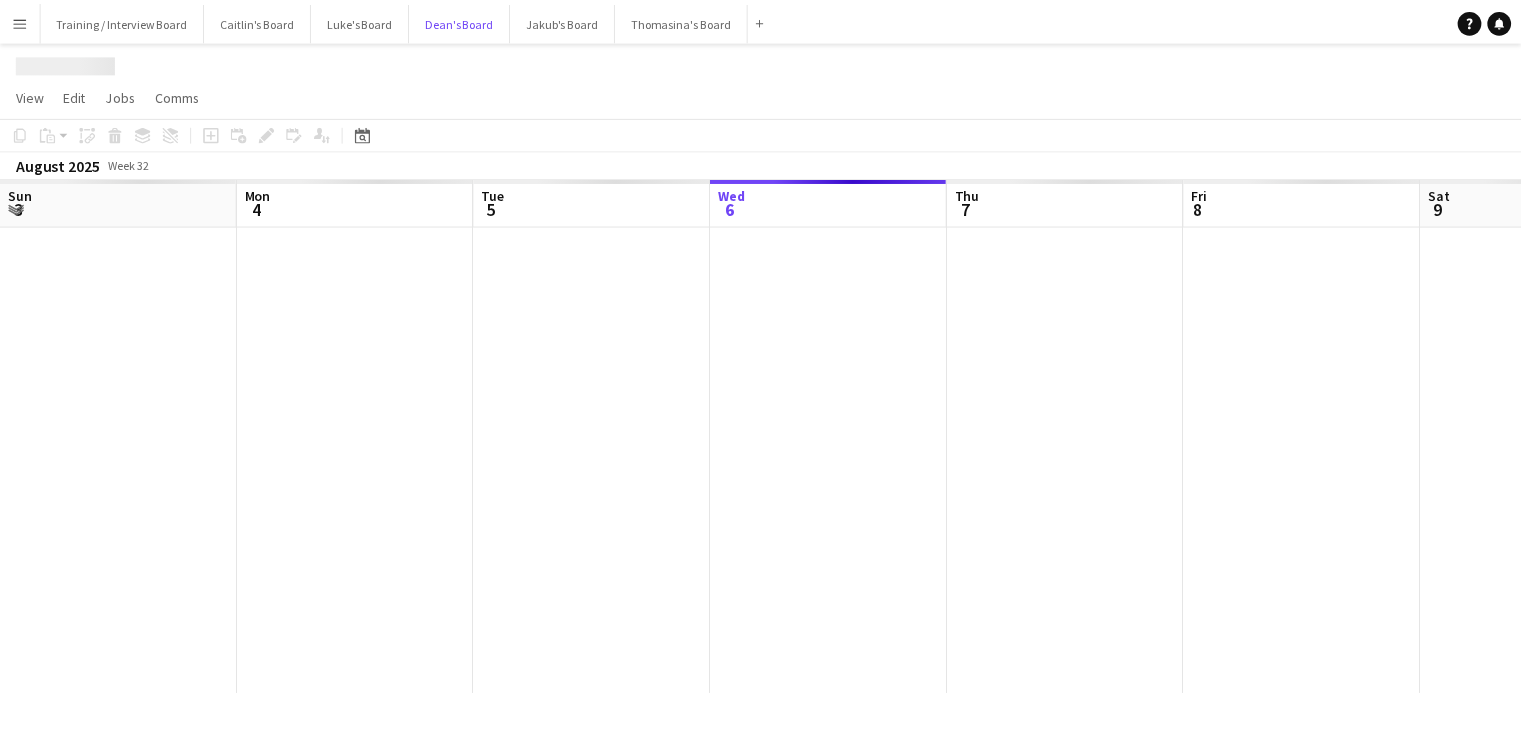 scroll, scrollTop: 0, scrollLeft: 478, axis: horizontal 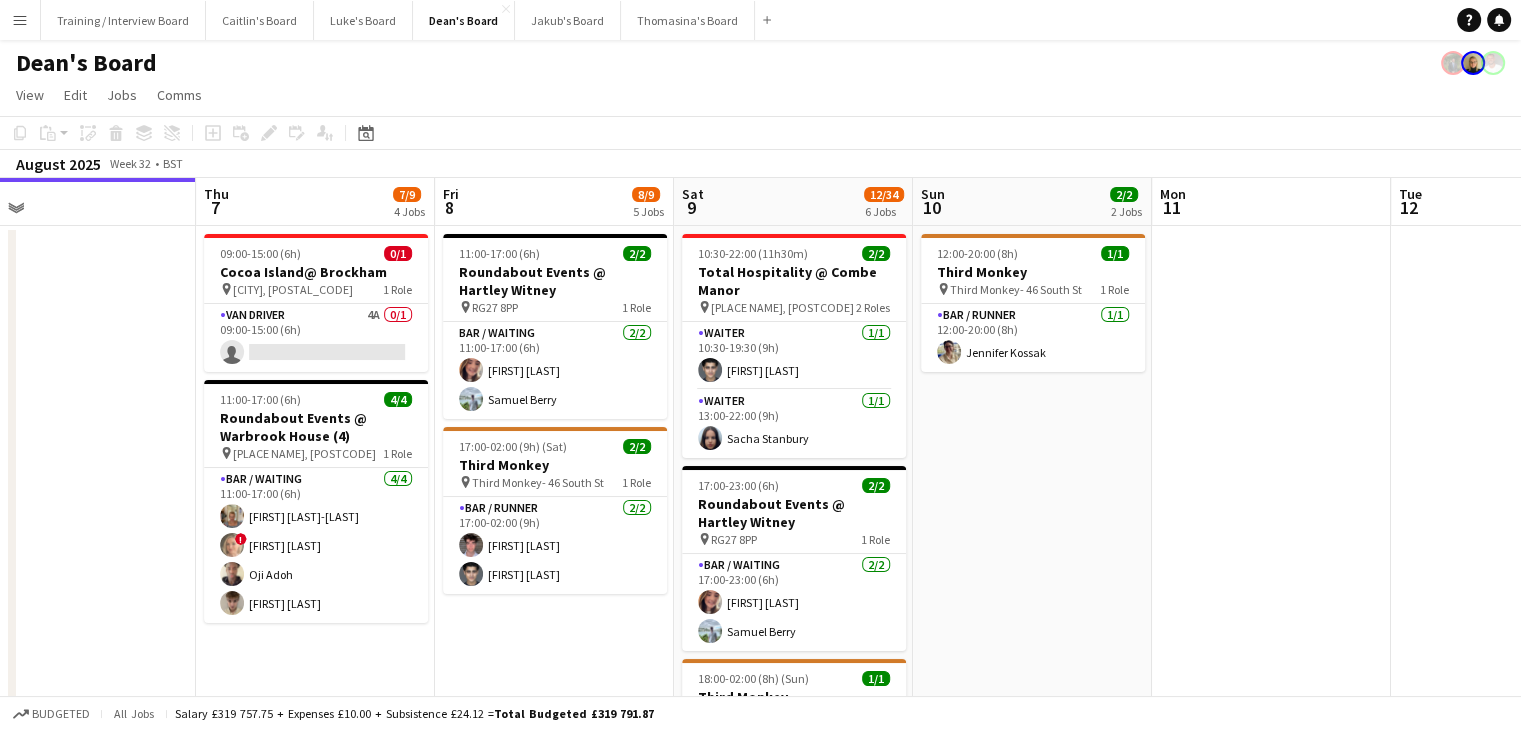 drag, startPoint x: 656, startPoint y: 191, endPoint x: 558, endPoint y: 188, distance: 98.045906 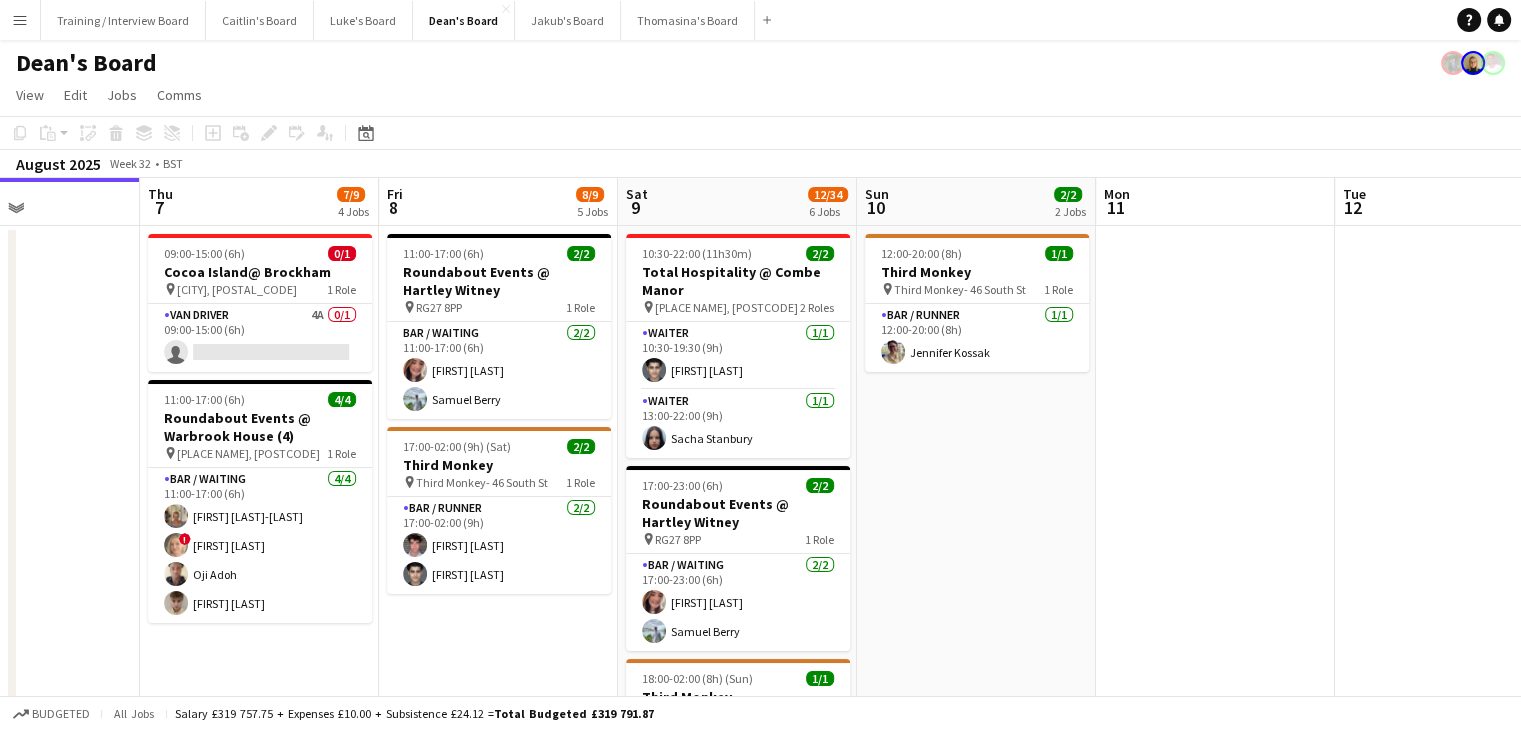 scroll, scrollTop: 0, scrollLeft: 848, axis: horizontal 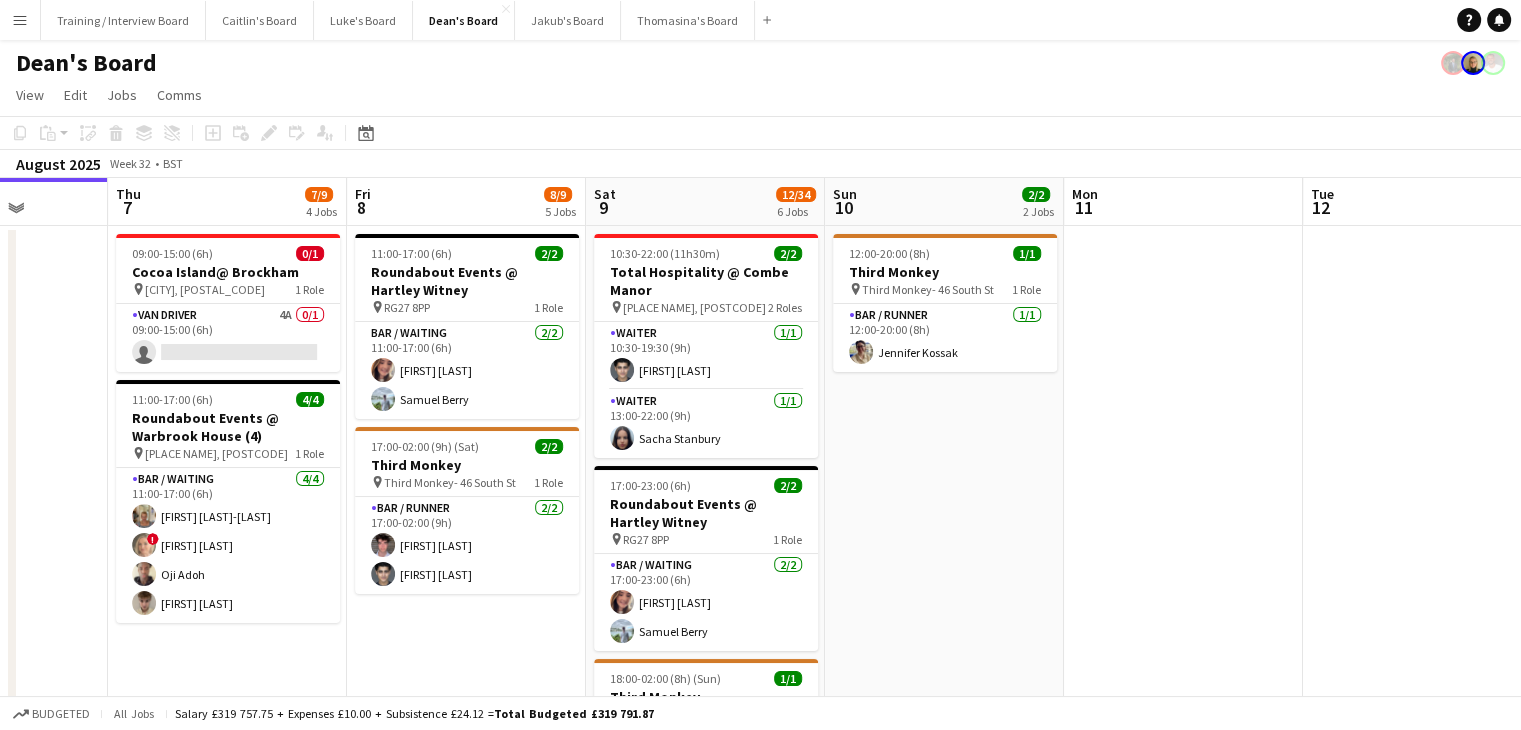 drag, startPoint x: 664, startPoint y: 192, endPoint x: 648, endPoint y: 191, distance: 16.03122 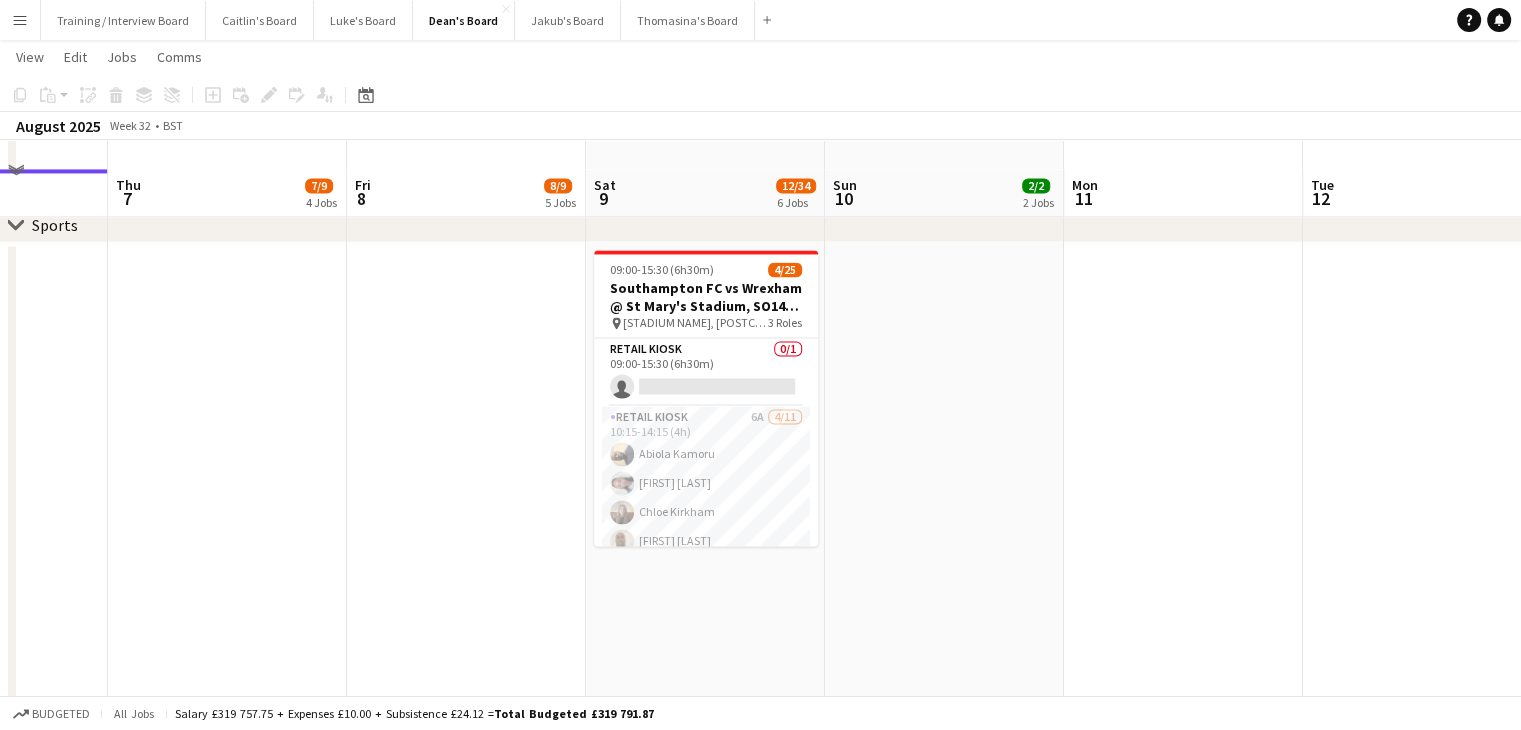 scroll, scrollTop: 3200, scrollLeft: 0, axis: vertical 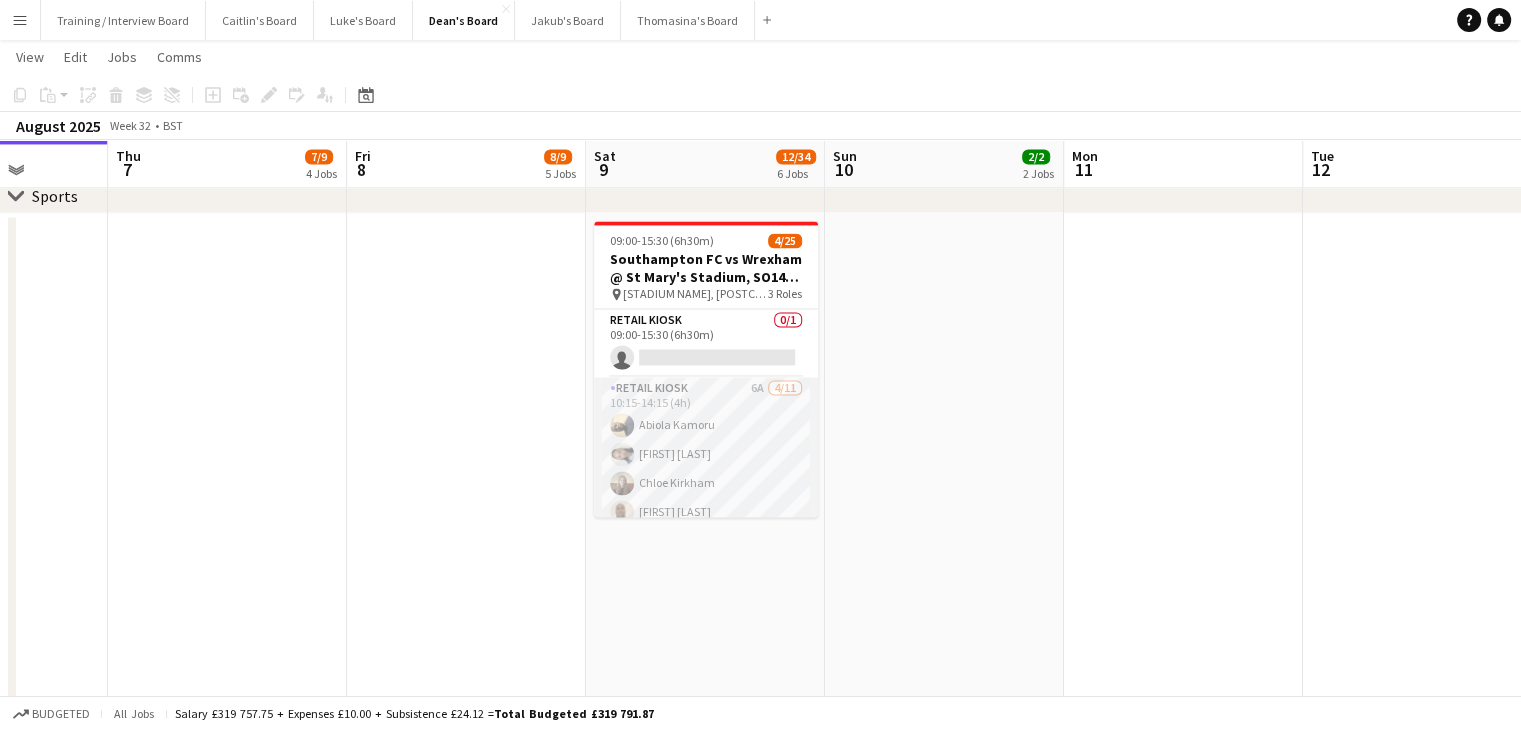 click on "Retail Kiosk    6A   4/11   10:15-14:15 (4h)
[FIRST] [LAST] [FIRST] [LAST] [FIRST] [LAST]
single-neutral-actions
single-neutral-actions
single-neutral-actions
single-neutral-actions
single-neutral-actions
single-neutral-actions" at bounding box center [706, 556] 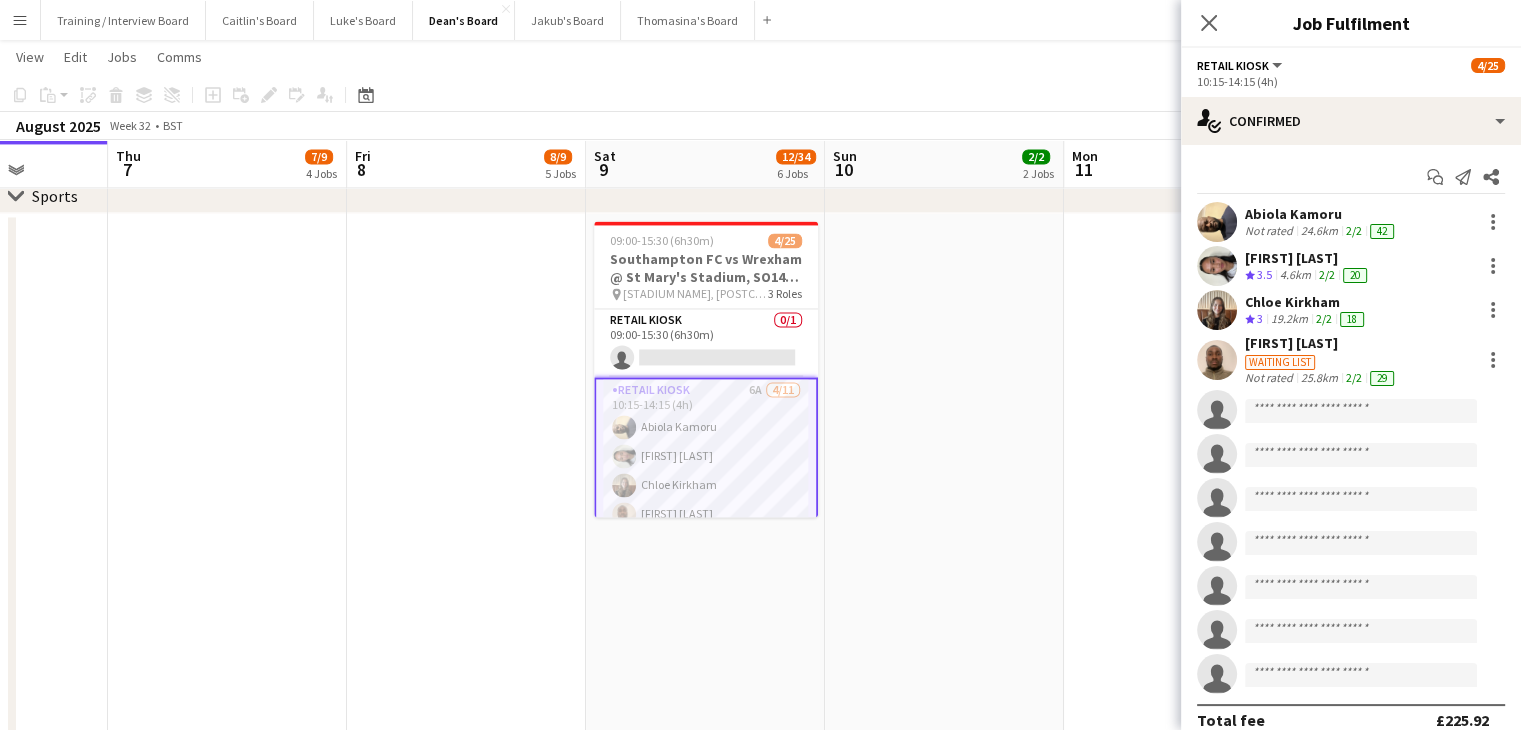 click on "4.6km" at bounding box center [1295, 275] 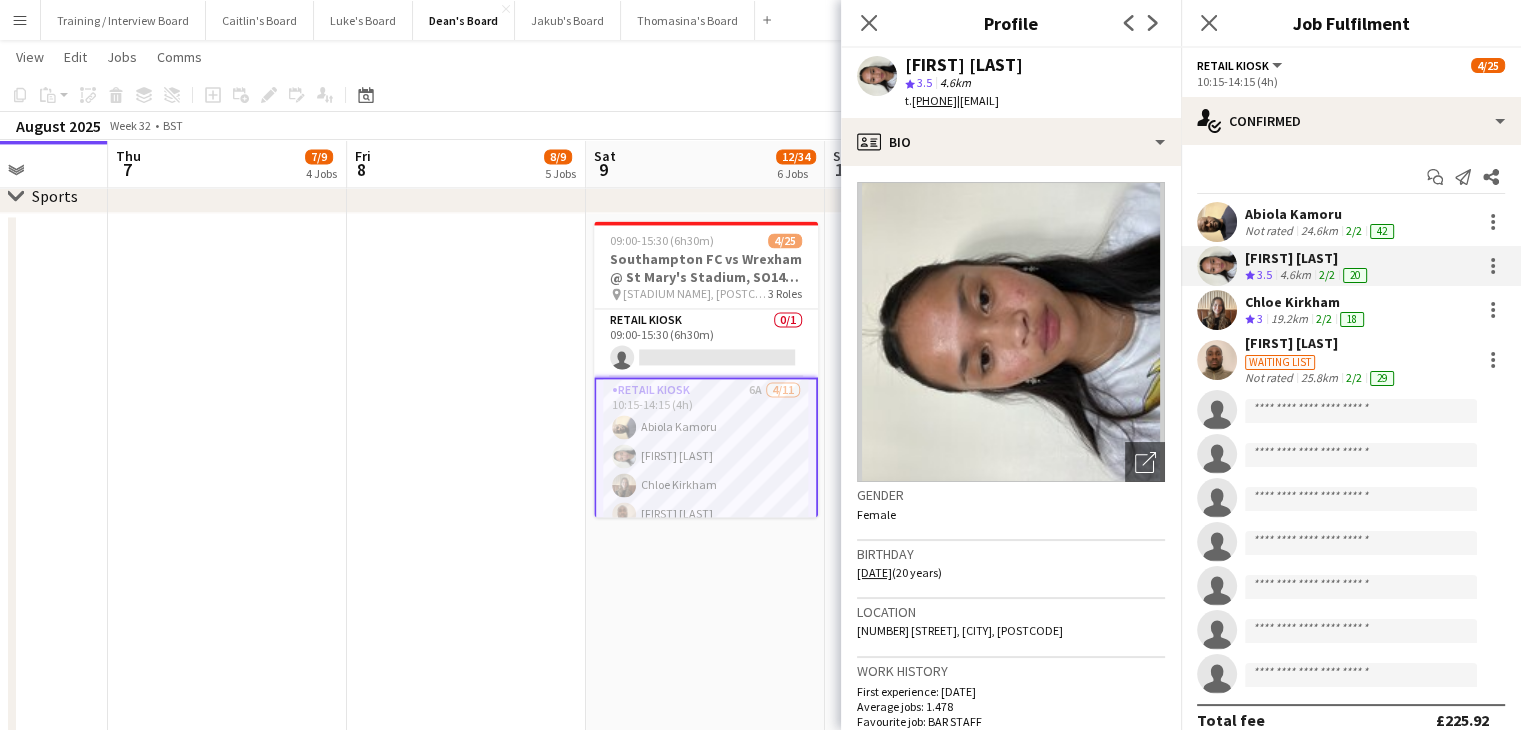 click on "4.6km" at bounding box center (1295, 275) 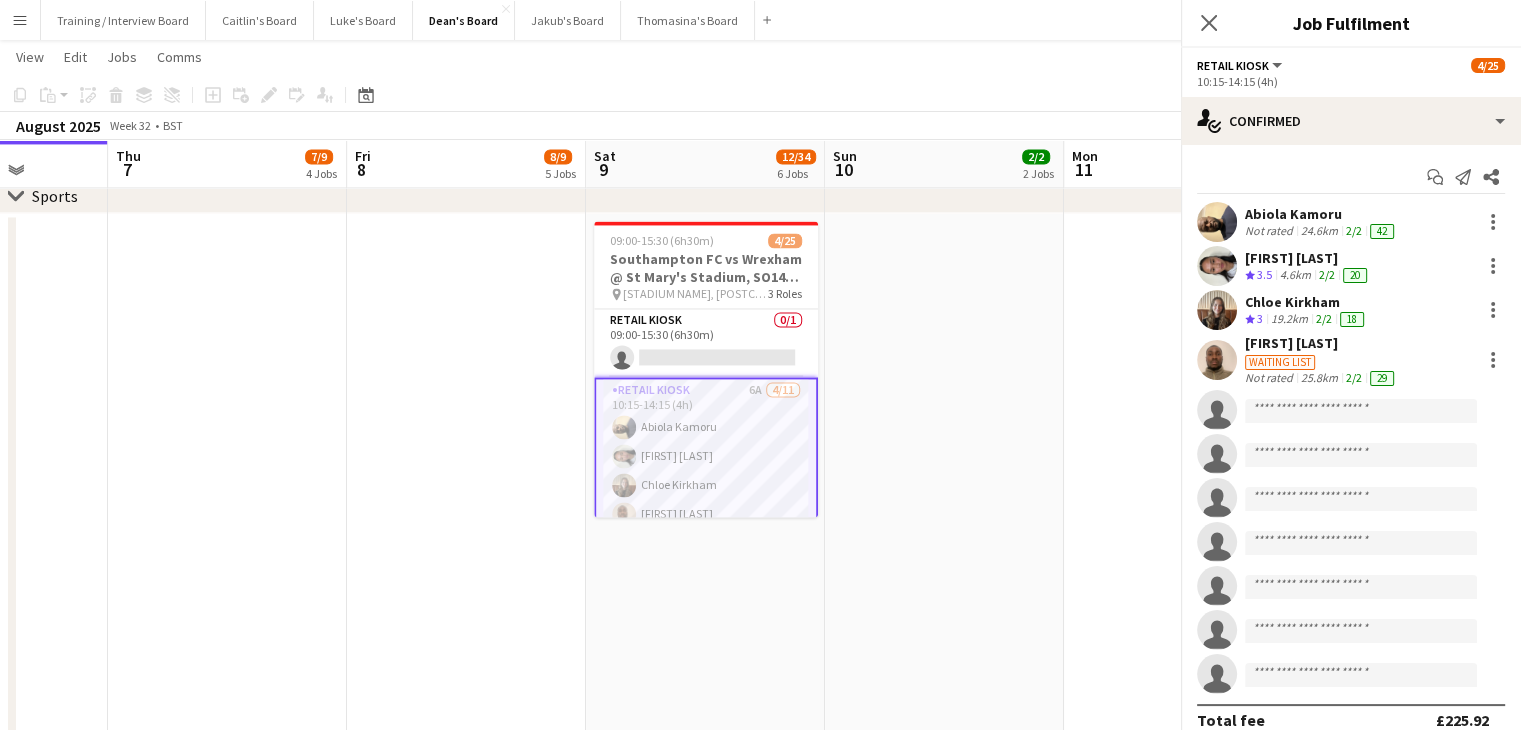 click on "19.2km" at bounding box center (1289, 319) 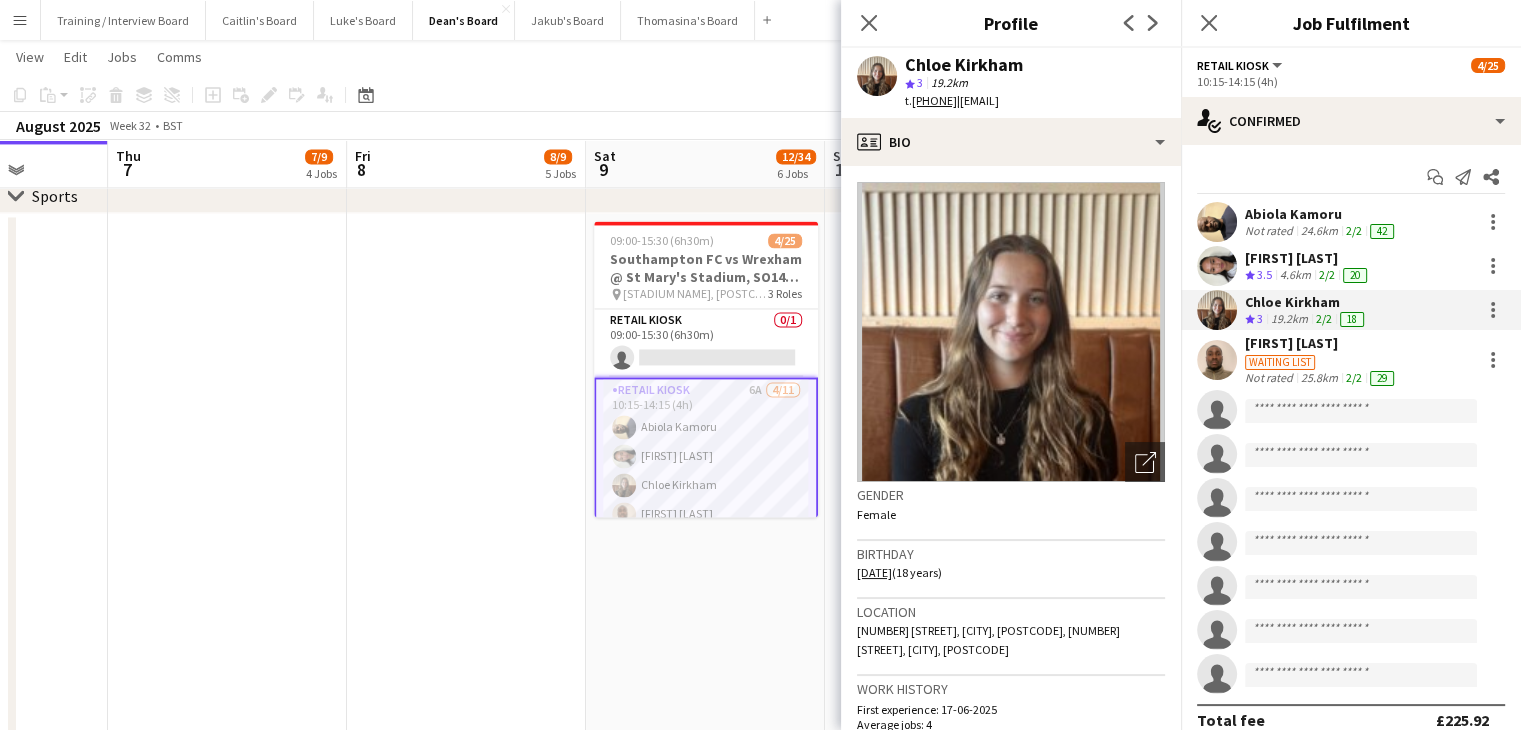 click on "19.2km" at bounding box center [1289, 319] 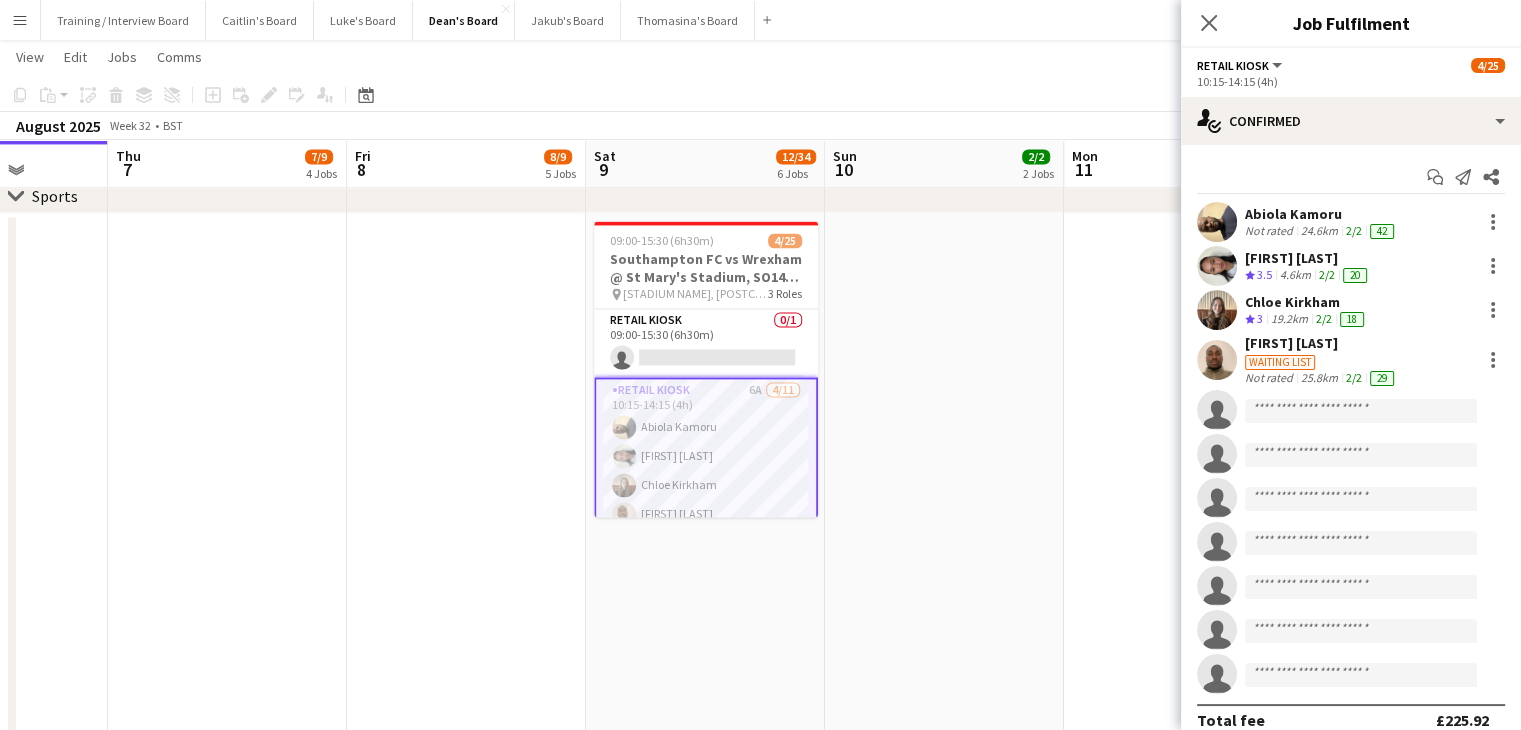 click on "Waiting list" at bounding box center [1321, 361] 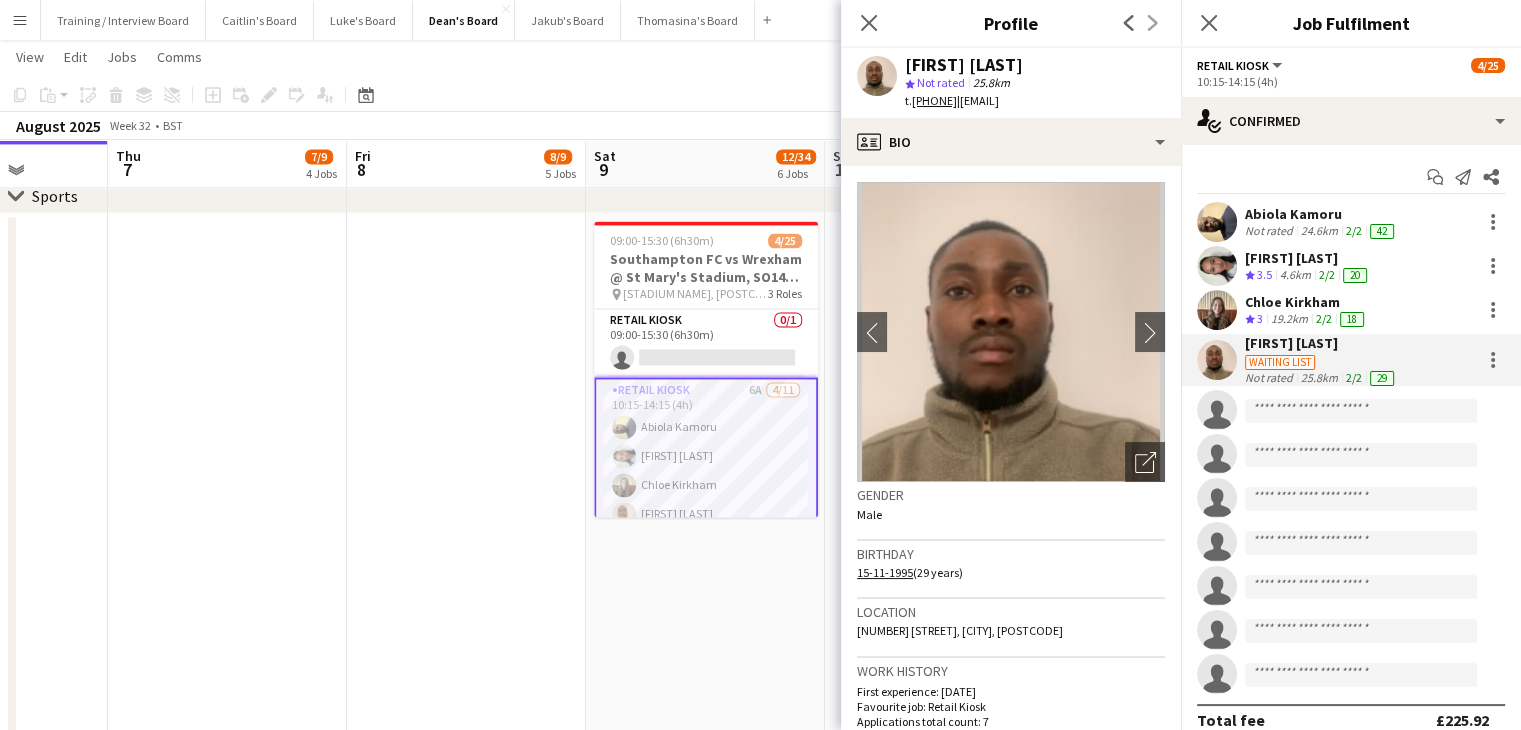 click on "Waiting list" at bounding box center (1321, 361) 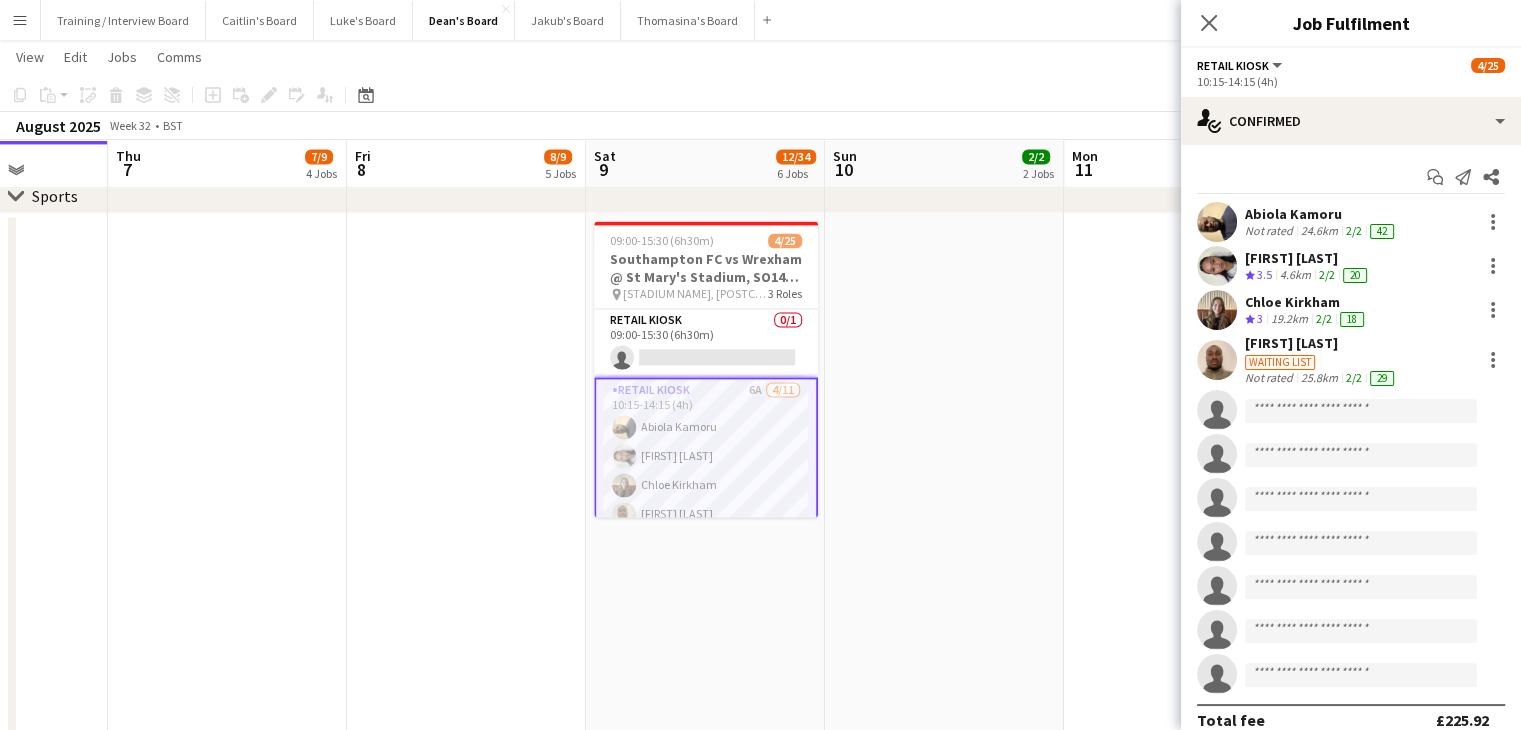 drag, startPoint x: 944, startPoint y: 81, endPoint x: 933, endPoint y: 104, distance: 25.495098 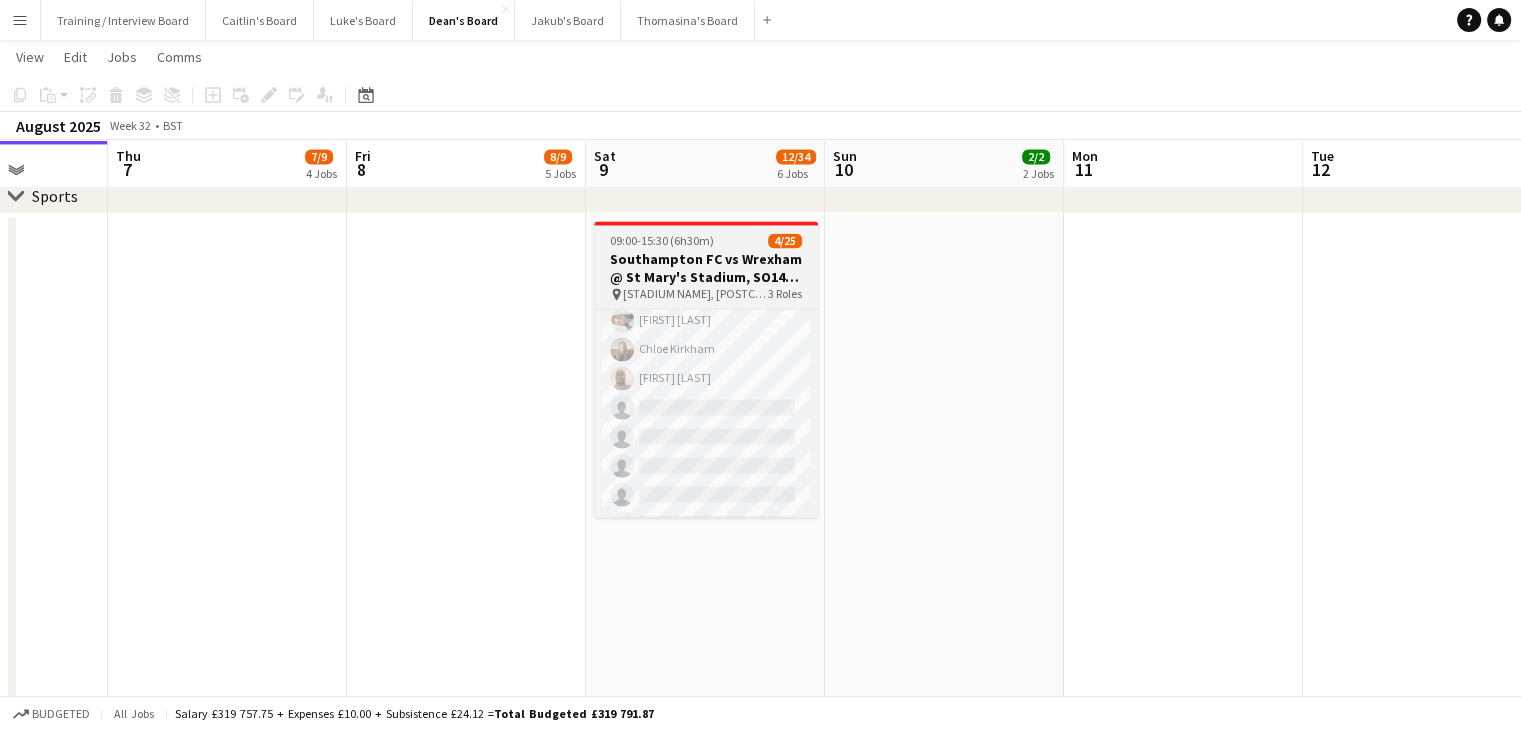scroll, scrollTop: 0, scrollLeft: 0, axis: both 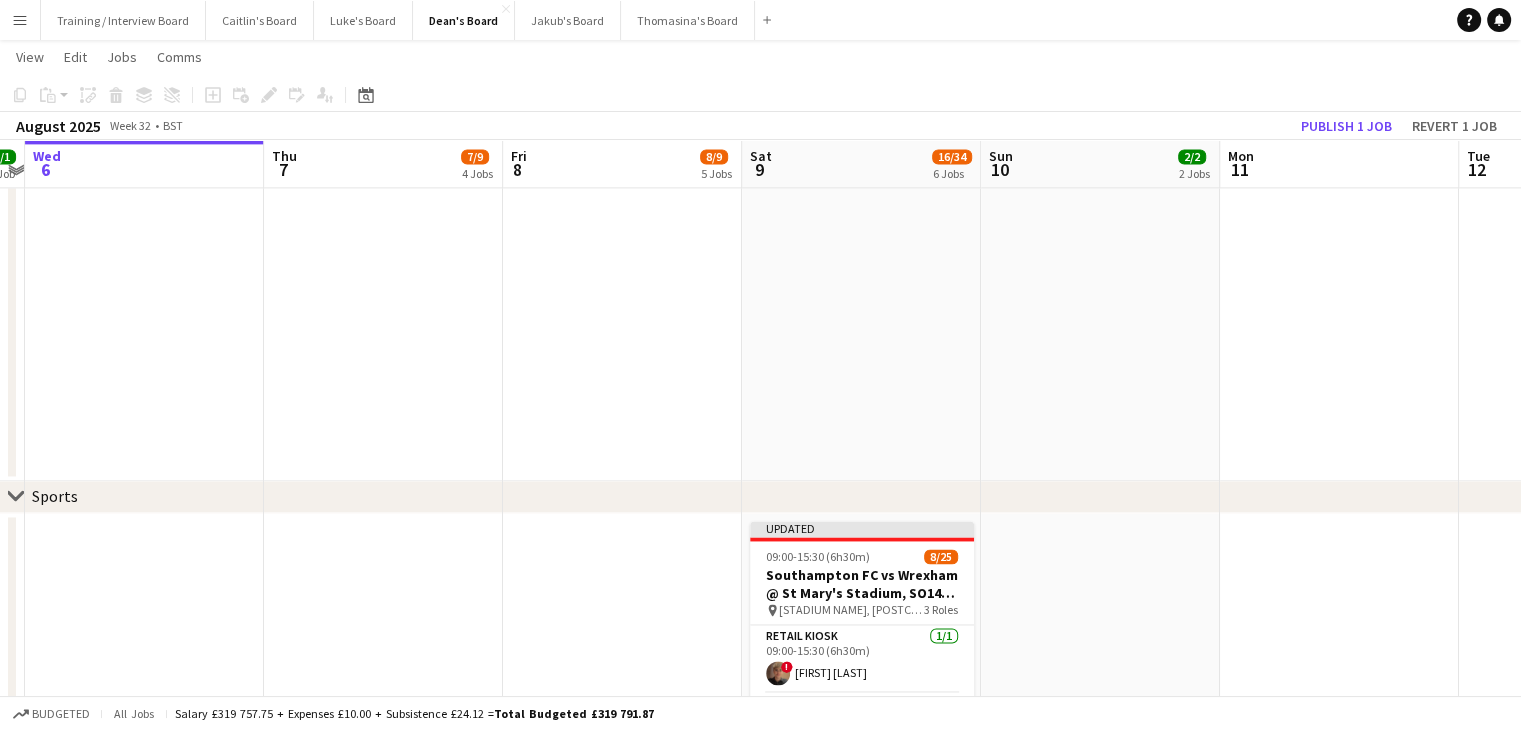 drag, startPoint x: 267, startPoint y: 149, endPoint x: 718, endPoint y: 158, distance: 451.08978 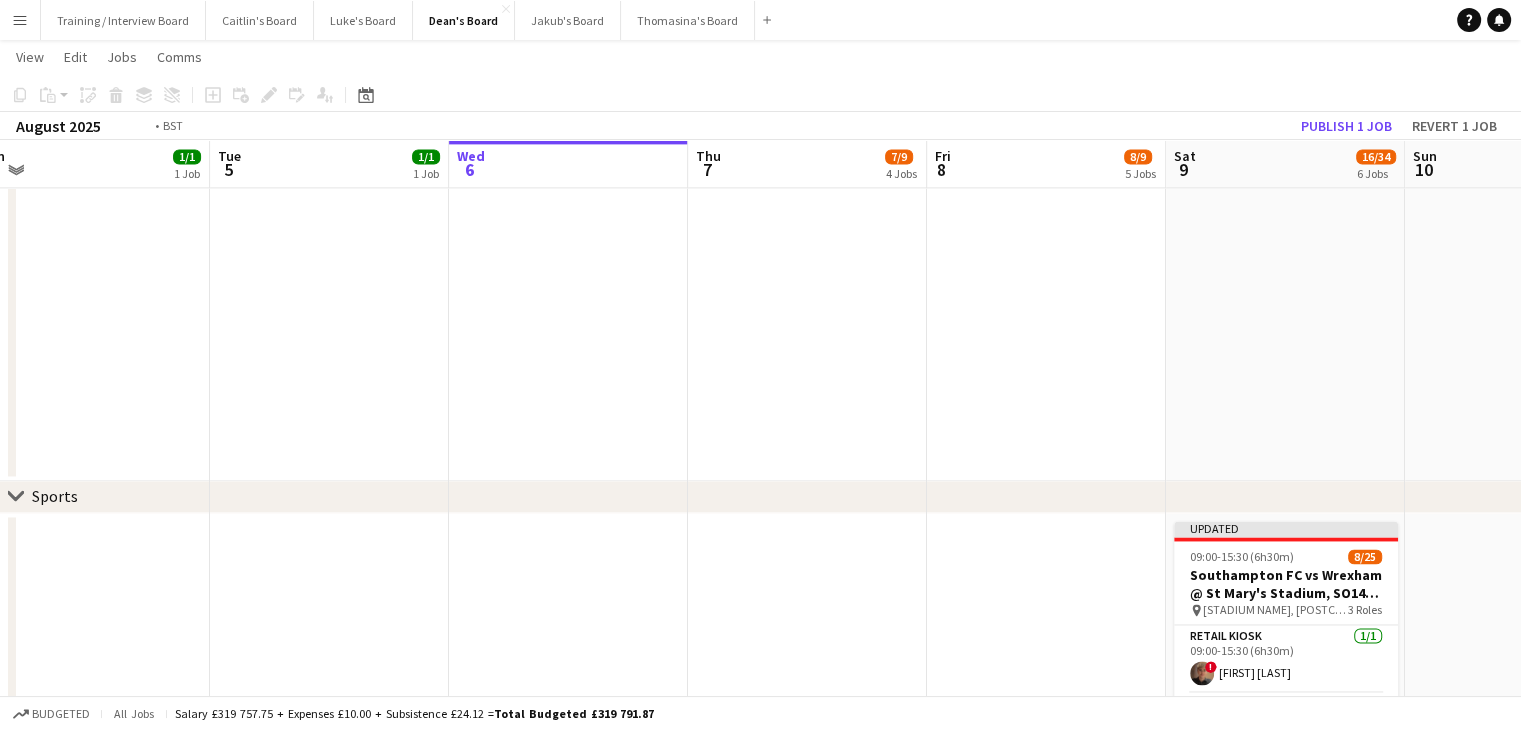 drag, startPoint x: 343, startPoint y: 168, endPoint x: 454, endPoint y: 180, distance: 111.64677 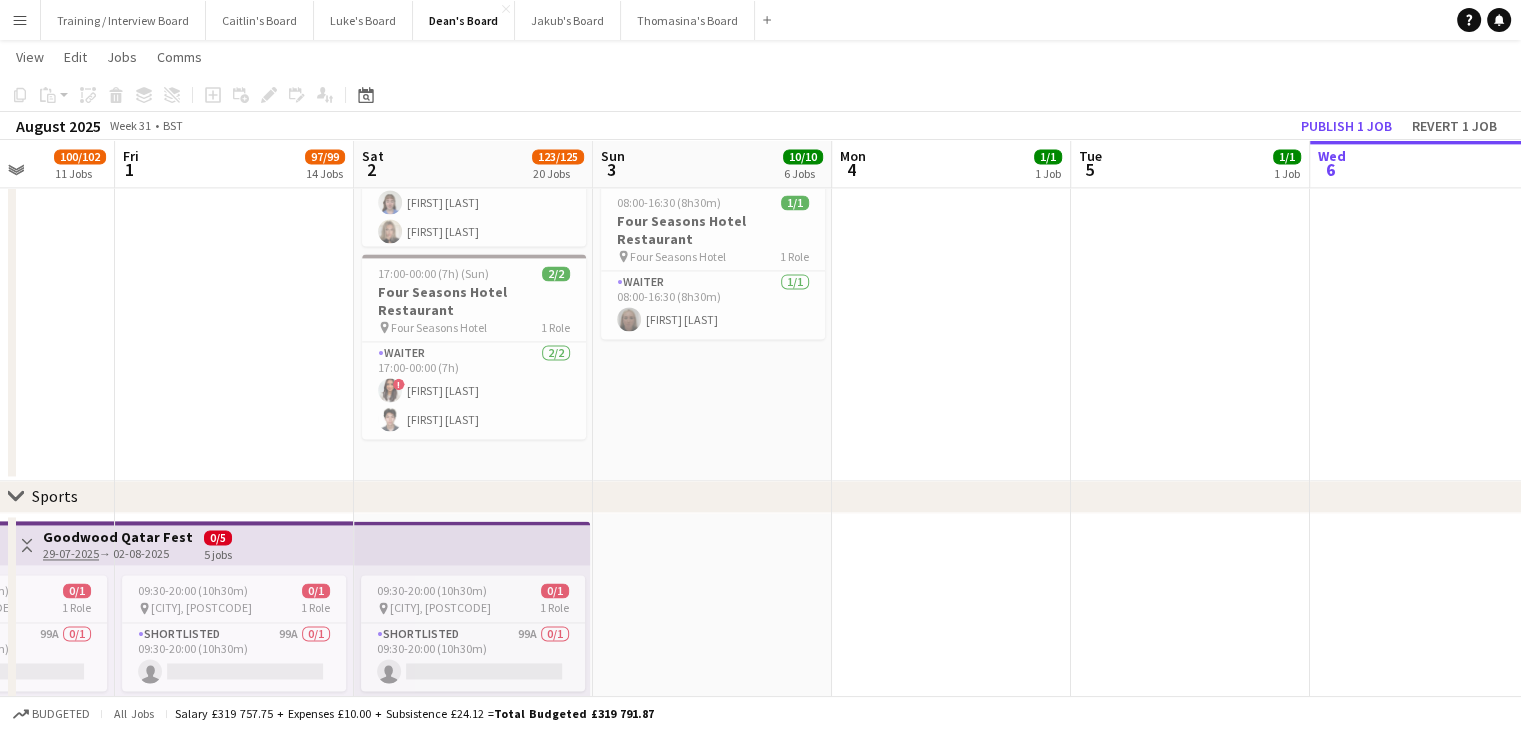 scroll, scrollTop: 0, scrollLeft: 527, axis: horizontal 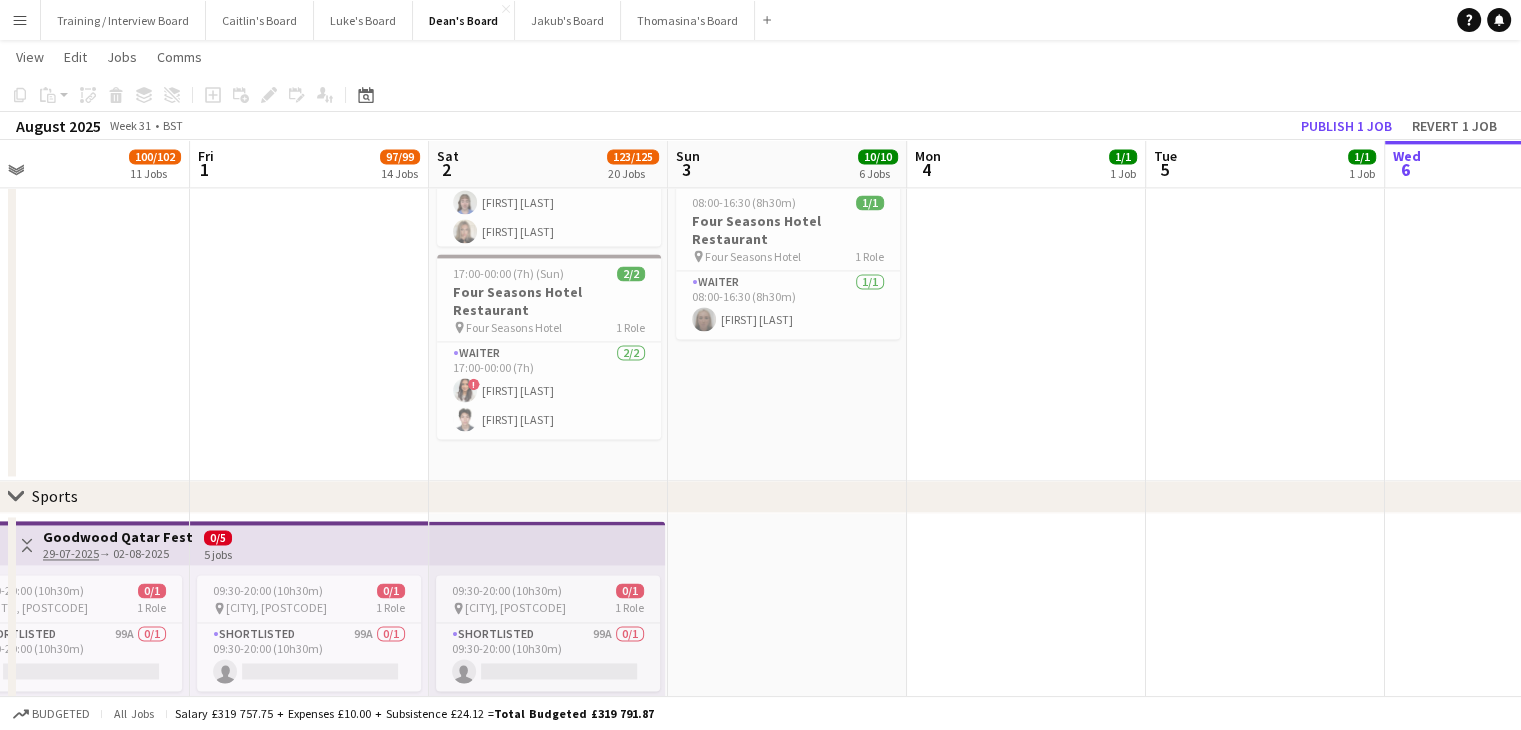 drag, startPoint x: 429, startPoint y: 177, endPoint x: 648, endPoint y: 179, distance: 219.00912 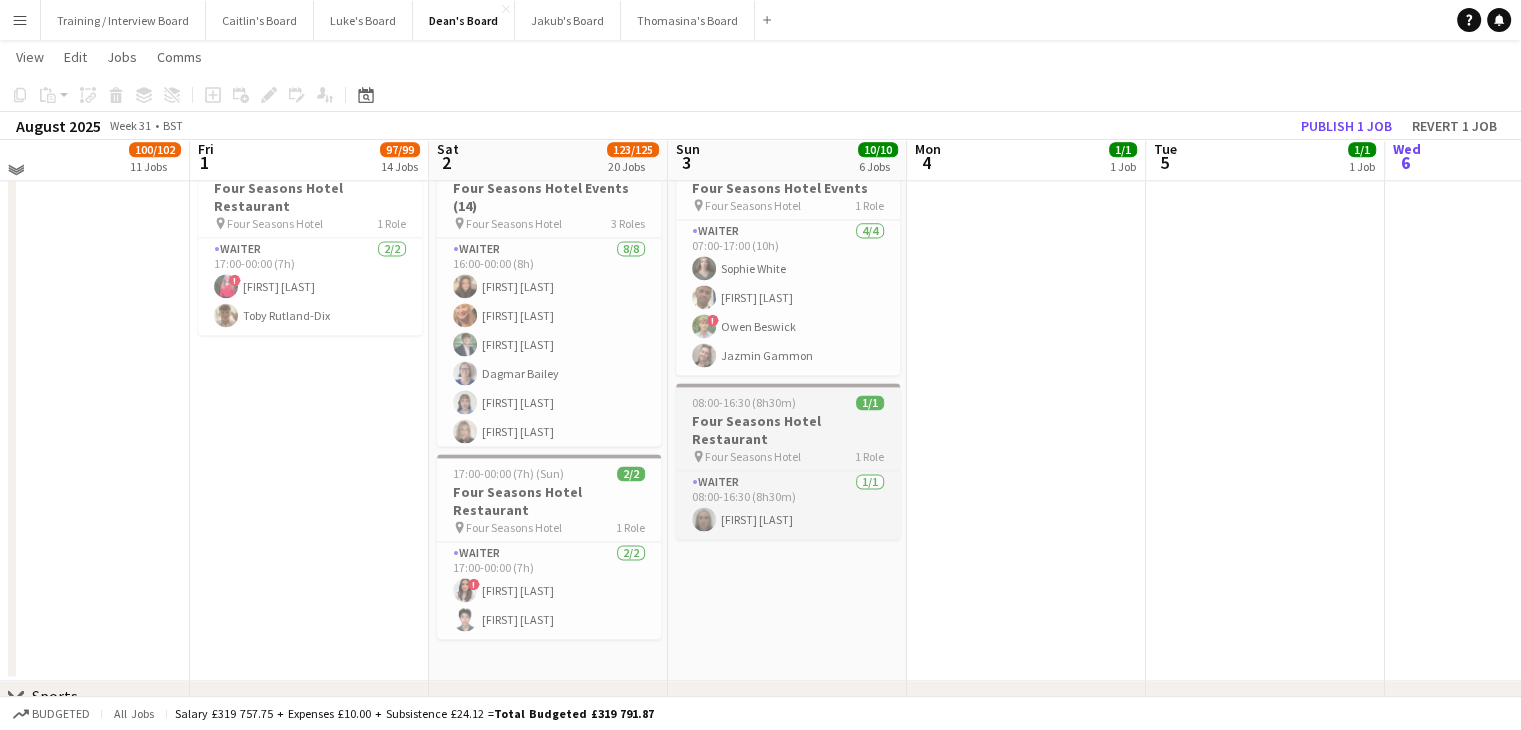 scroll, scrollTop: 2600, scrollLeft: 0, axis: vertical 